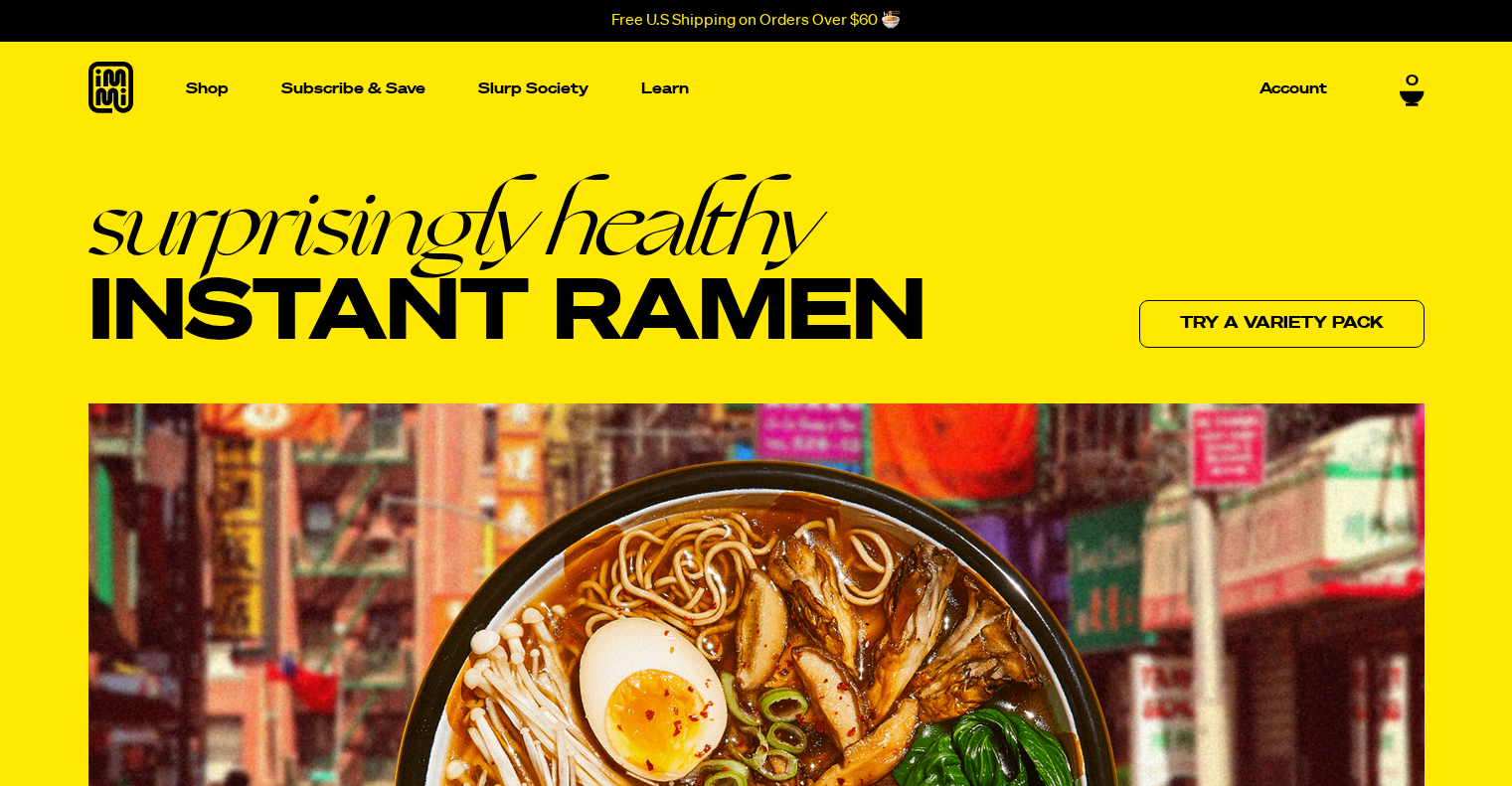 scroll, scrollTop: 0, scrollLeft: 0, axis: both 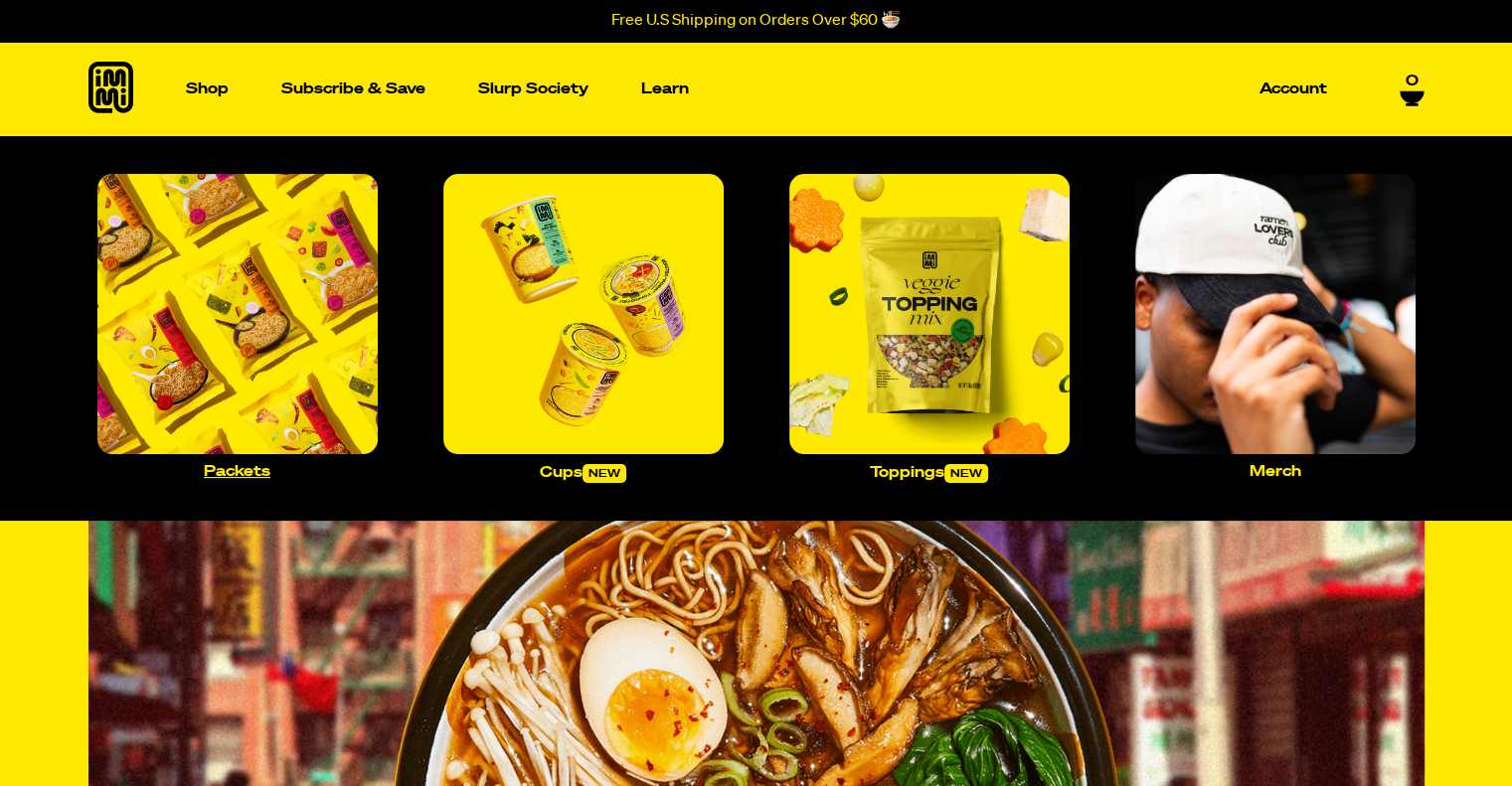 click at bounding box center (238, 314) 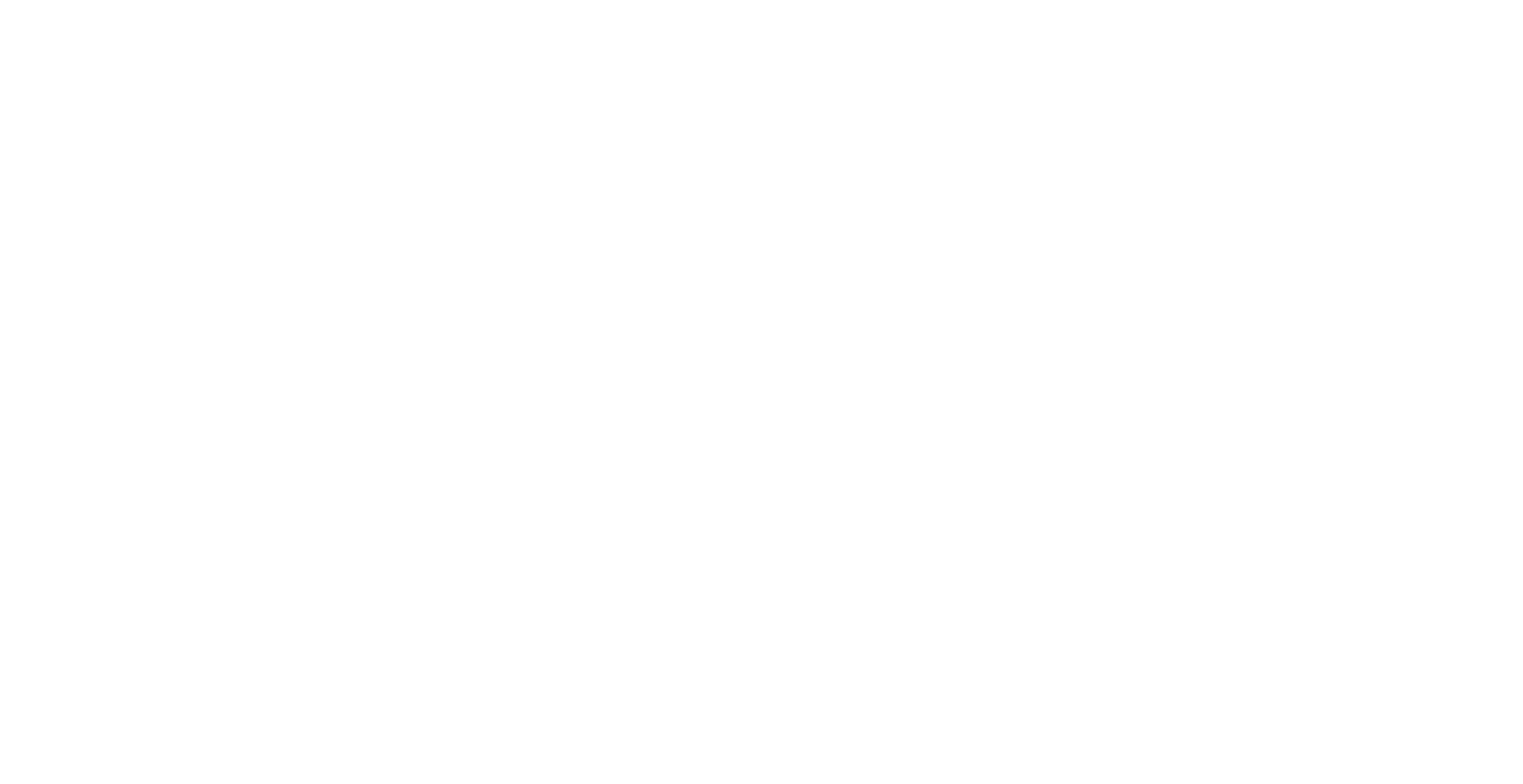 scroll, scrollTop: 0, scrollLeft: 0, axis: both 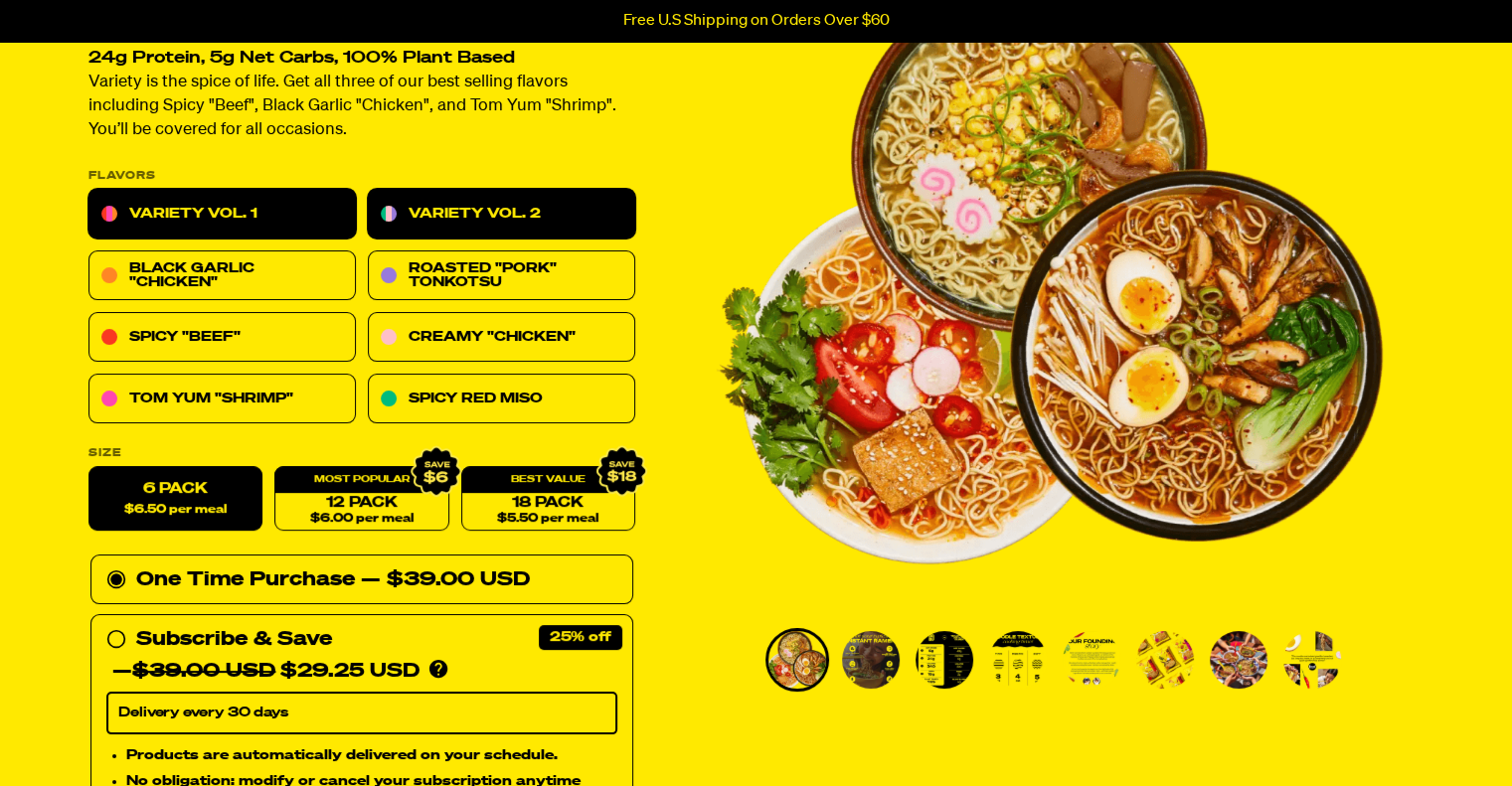 click on "Variety Vol. 2" at bounding box center [501, 215] 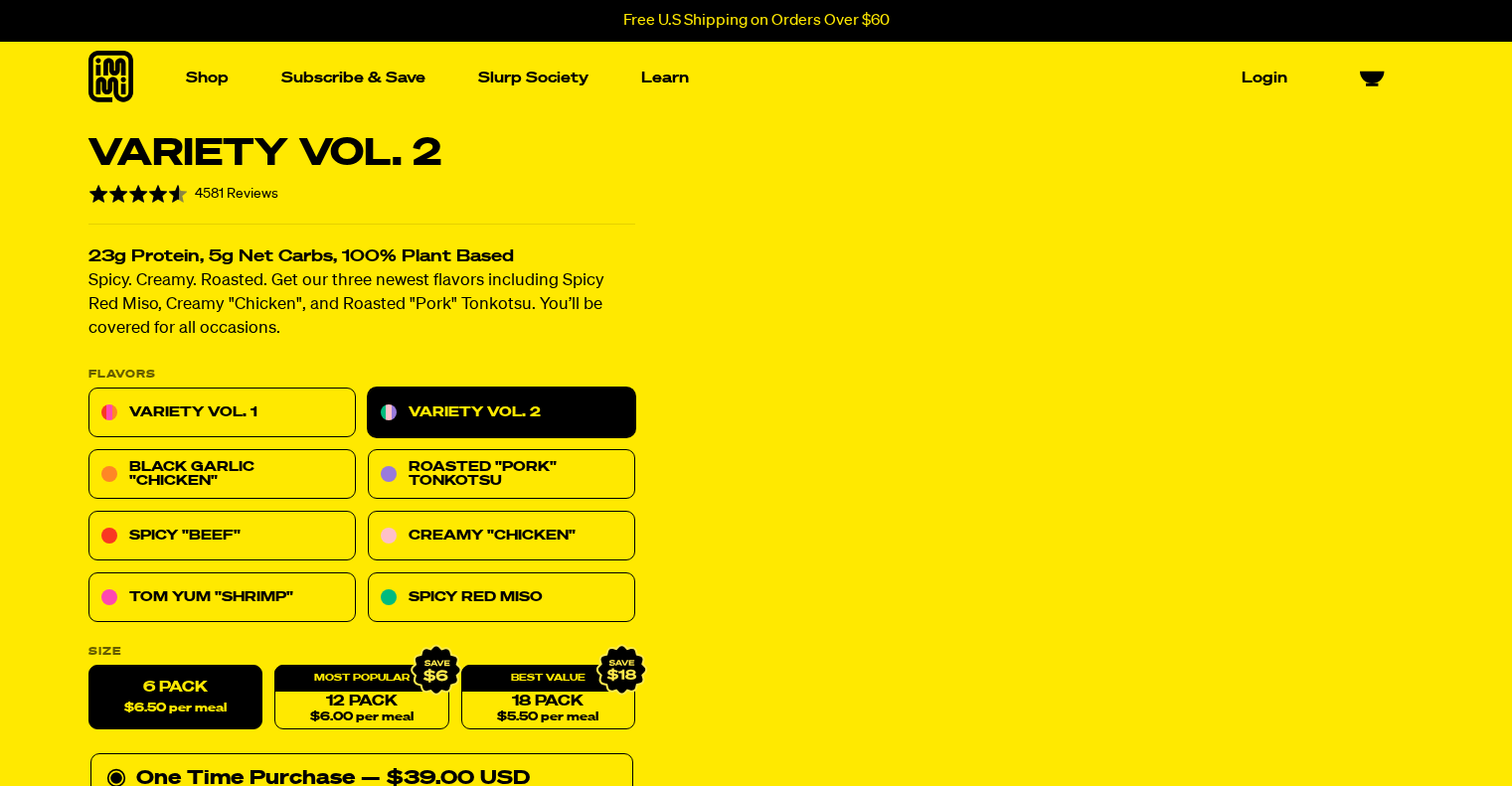scroll, scrollTop: 0, scrollLeft: 0, axis: both 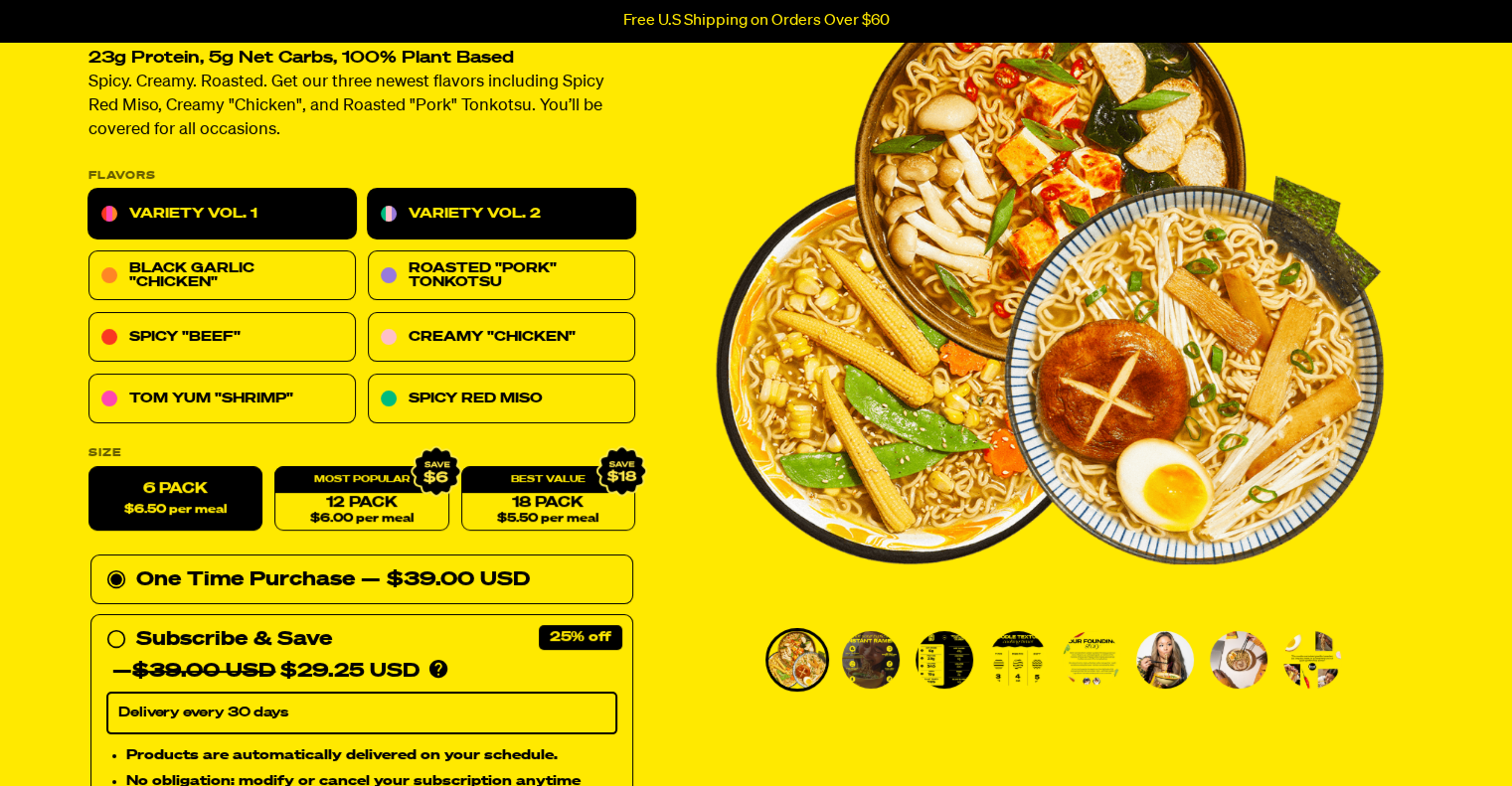click on "Variety Vol. 1" at bounding box center [222, 215] 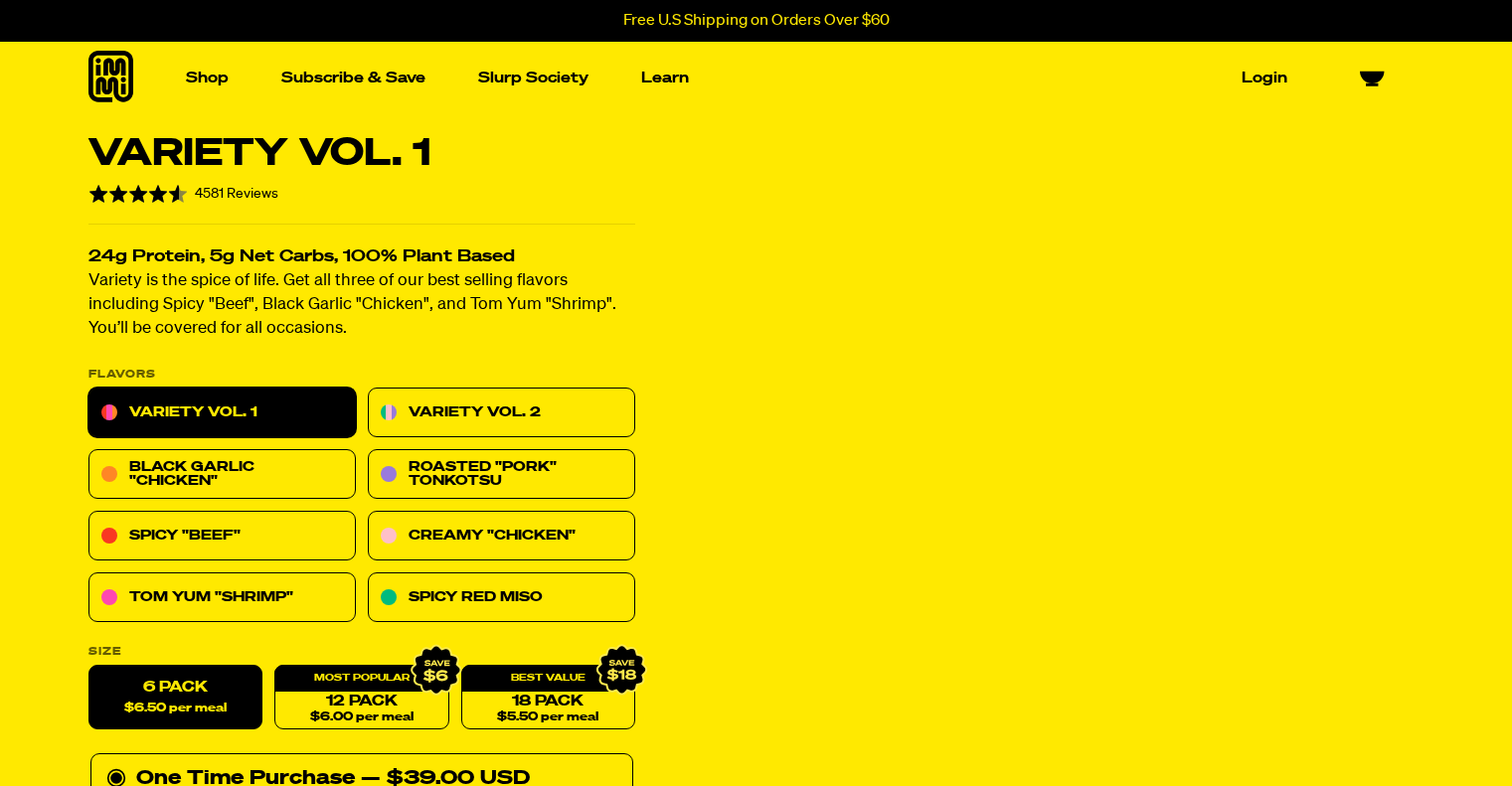 scroll, scrollTop: 0, scrollLeft: 0, axis: both 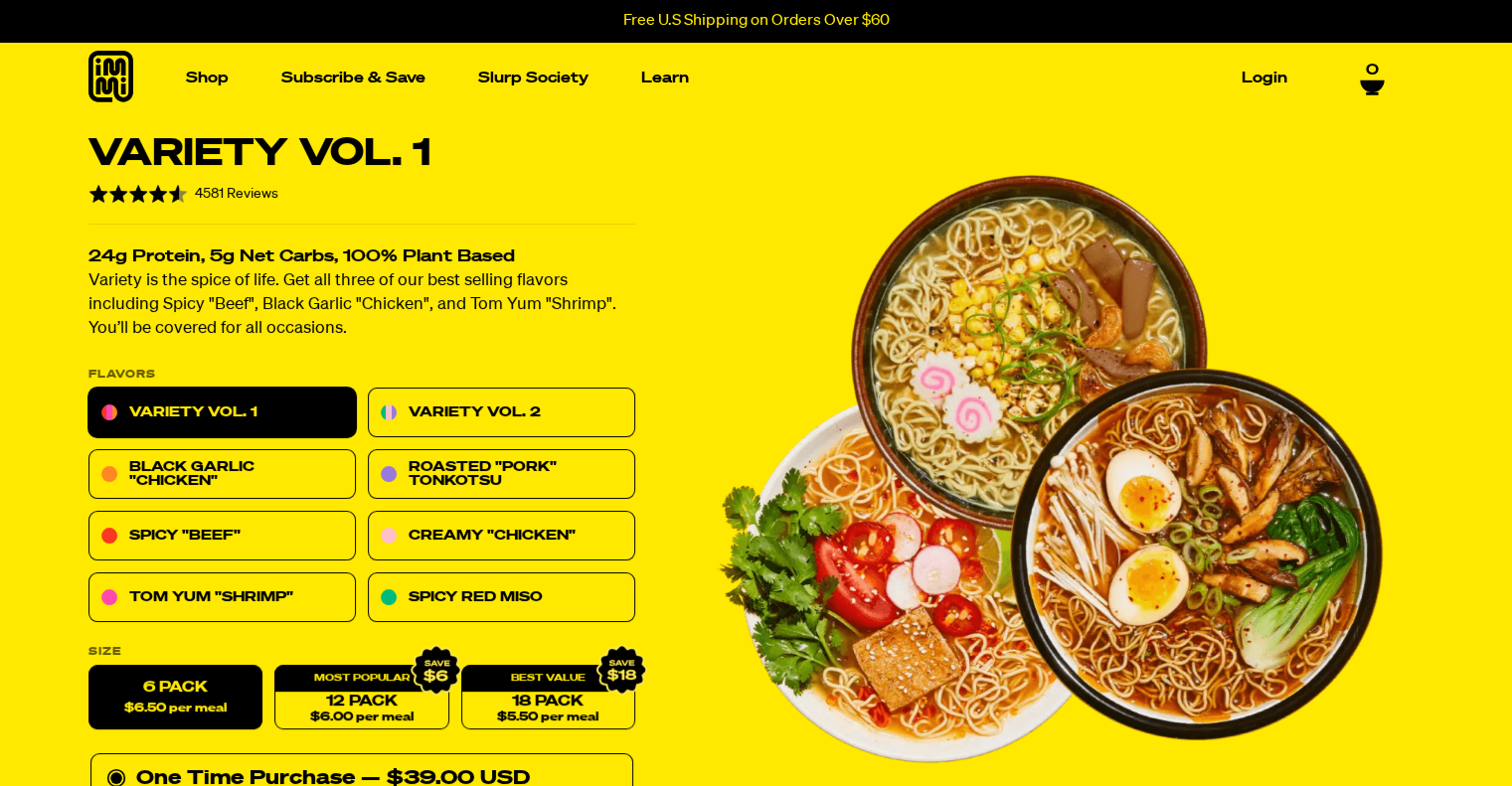 click on "Variety Vol. 1                 Rated 4.6 out of 5                 4581 Reviews   Based on 4581 reviews     Click to go to reviews           24g Protein, 5g Net Carbs, 100% Plant Based   Variety is the spice of life. Get all three of our best selling flavors including Spicy "Beef", Black Garlic "Chicken", and Tom Yum "Shrimp". You’ll be covered for all occasions.    PLEASE NOTE: Due to global freight delays, we expect all orders to ship up to 2-3 weeks late. We sincerely apologize for this inconvenience!                  Flavors     Variety Vol. 1   Variety Vol. 2   Black Garlic "Chicken"   Roasted "Pork" Tonkotsu   Spicy "Beef"   Creamy "Chicken"   Tom Yum "Shrimp"   Spicy Red Miso       Size           6 Pack $6.50 per meal          12 Pack  $6.00 per meal            18 Pack  $5.50 per meal                      One Time Purchase   —  $117.00 USD $99.00 USD                                    One Time Purchase   — $39.00 USD                              Subscribe & Save  25%    —  $39.00 USD" at bounding box center [756, 1086] 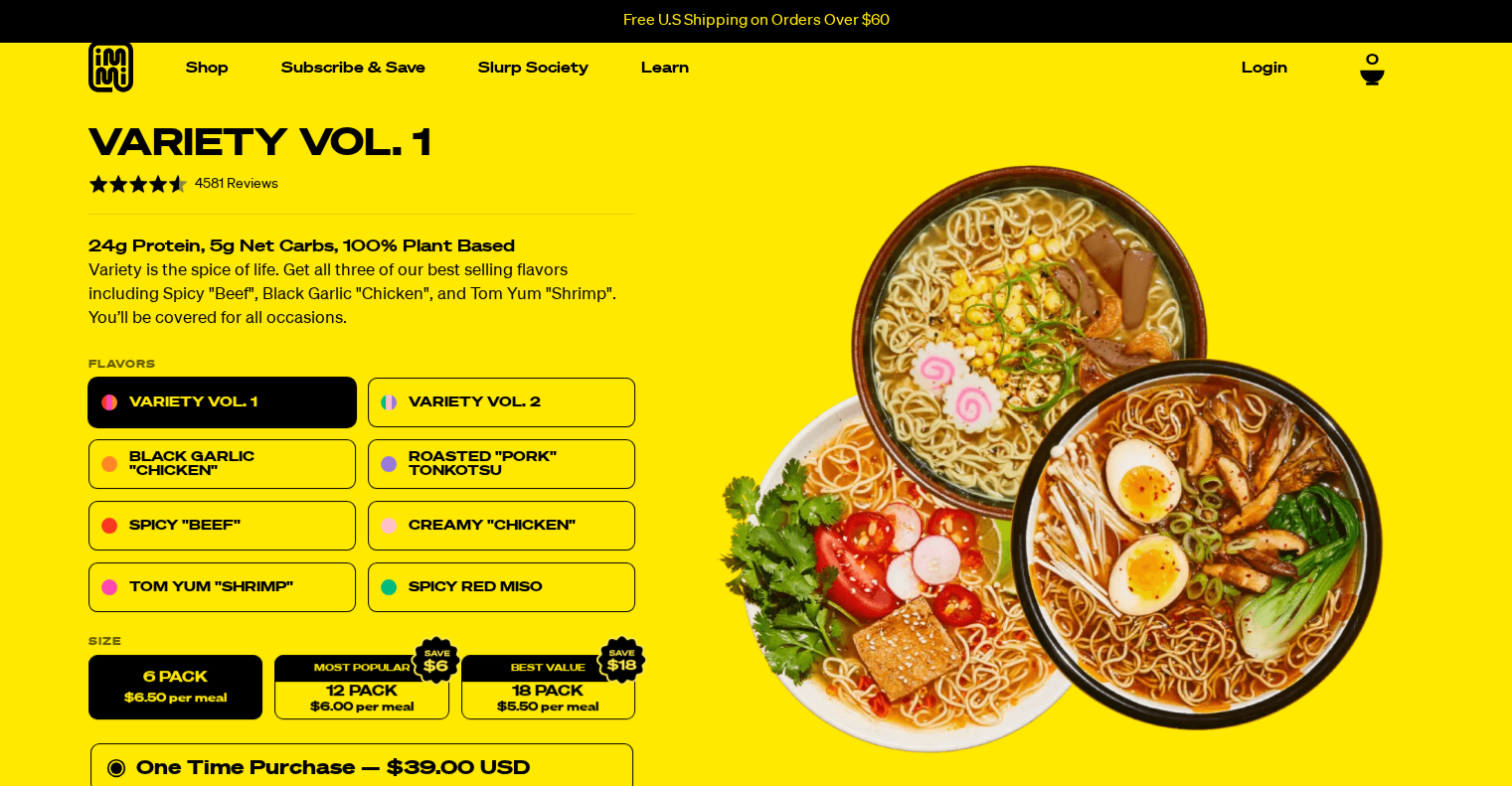 scroll, scrollTop: 0, scrollLeft: 0, axis: both 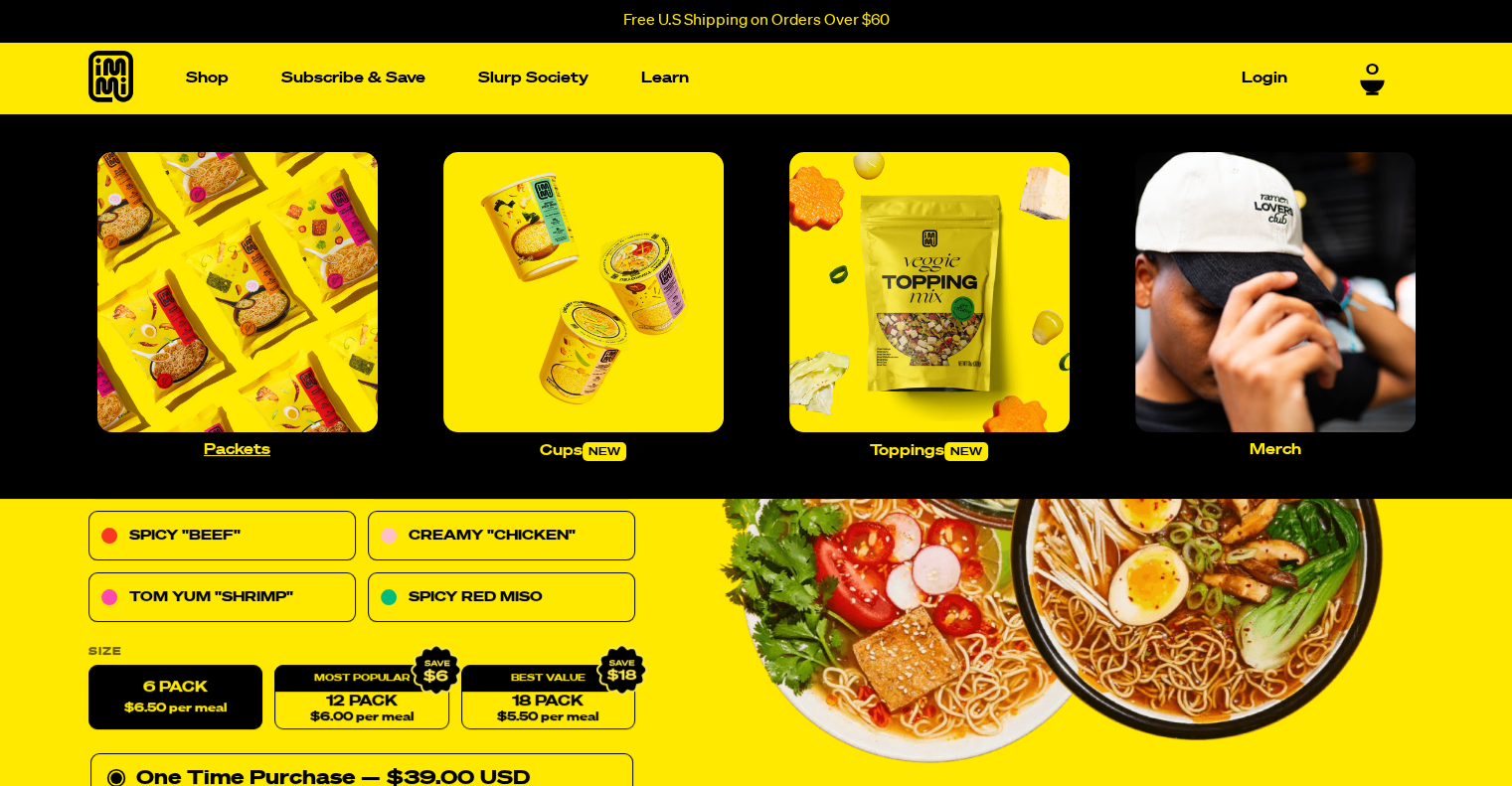 click at bounding box center (238, 292) 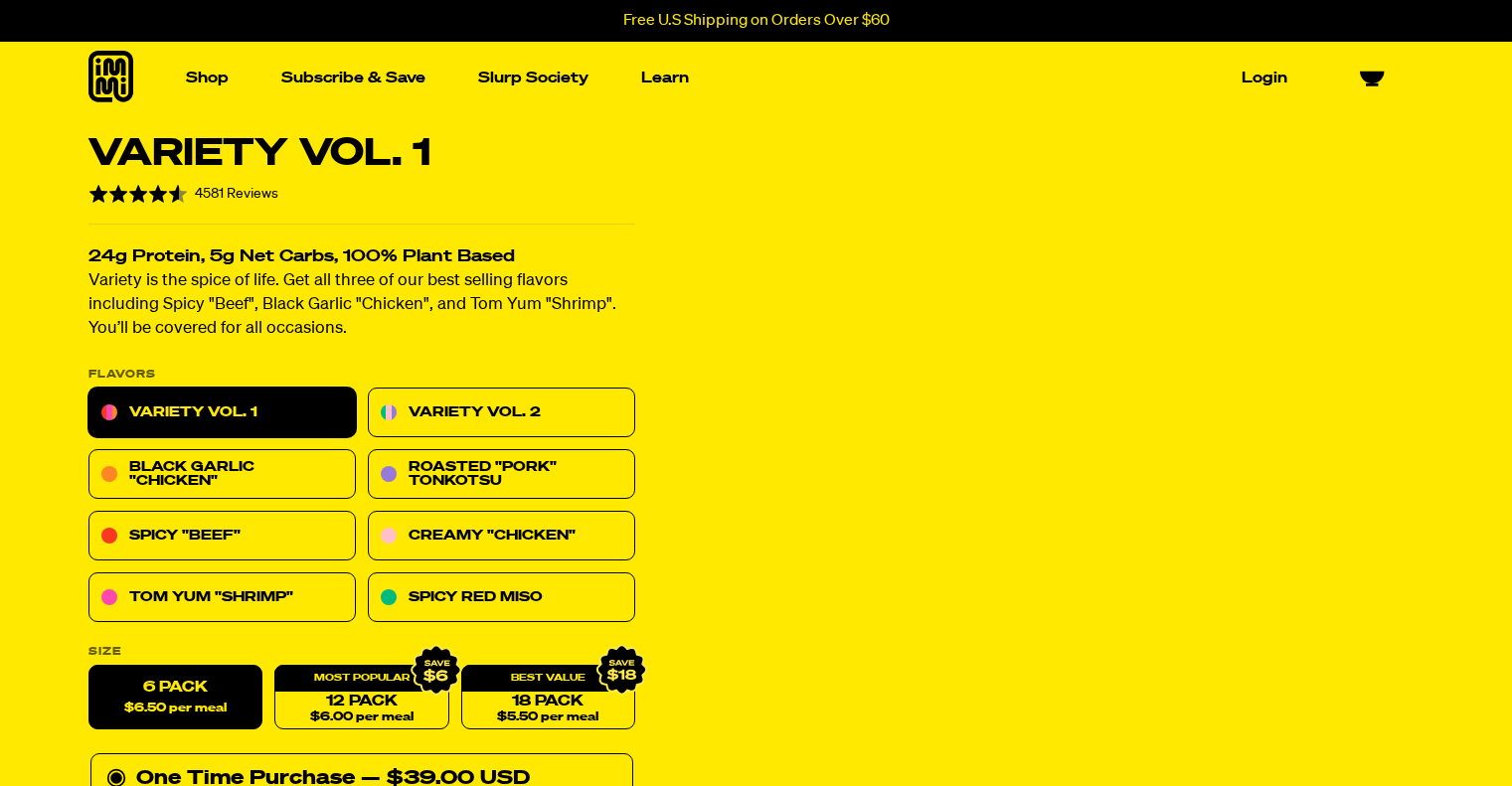 scroll, scrollTop: 0, scrollLeft: 0, axis: both 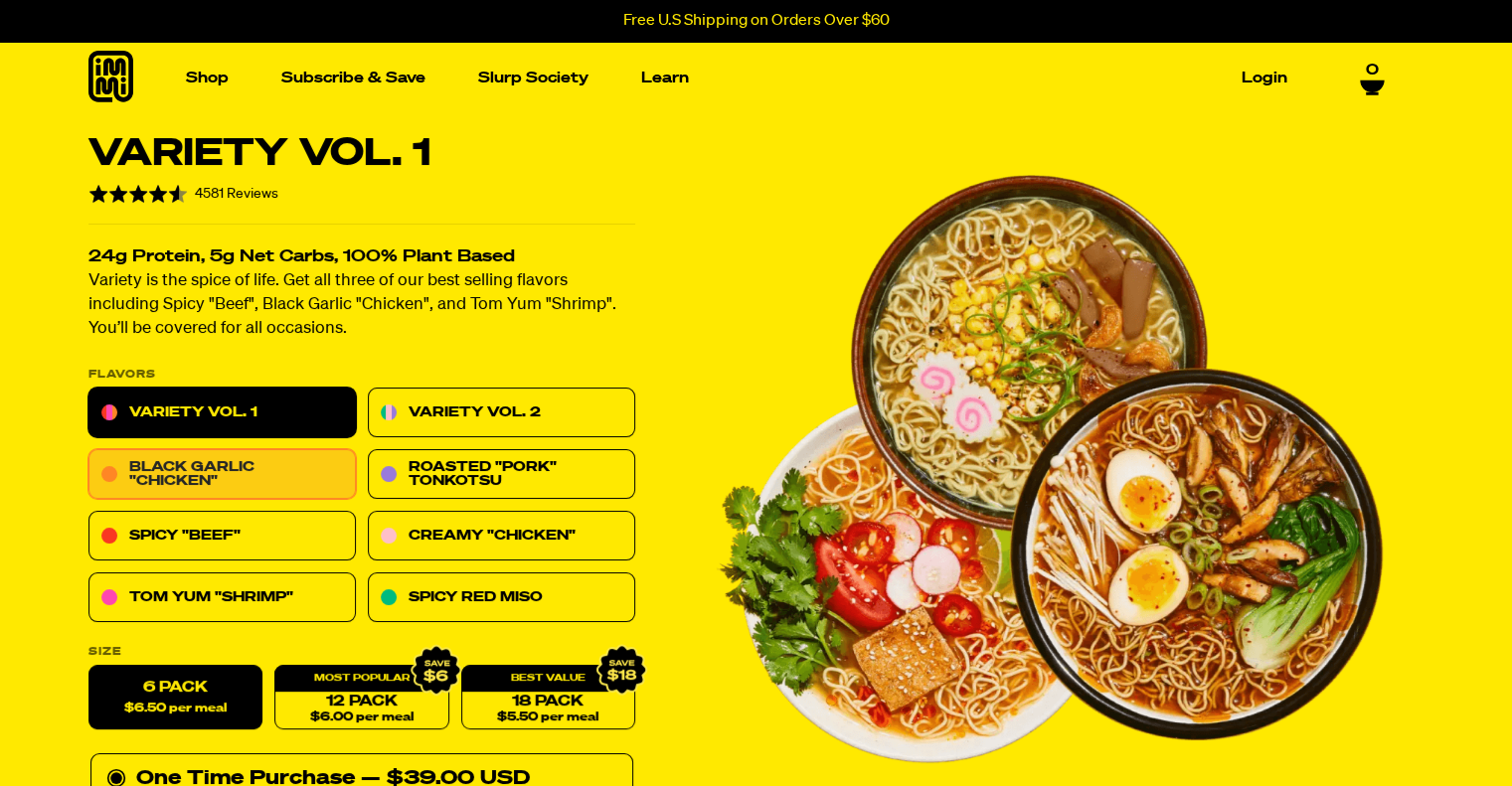 click on "Black Garlic "Chicken"" at bounding box center (222, 475) 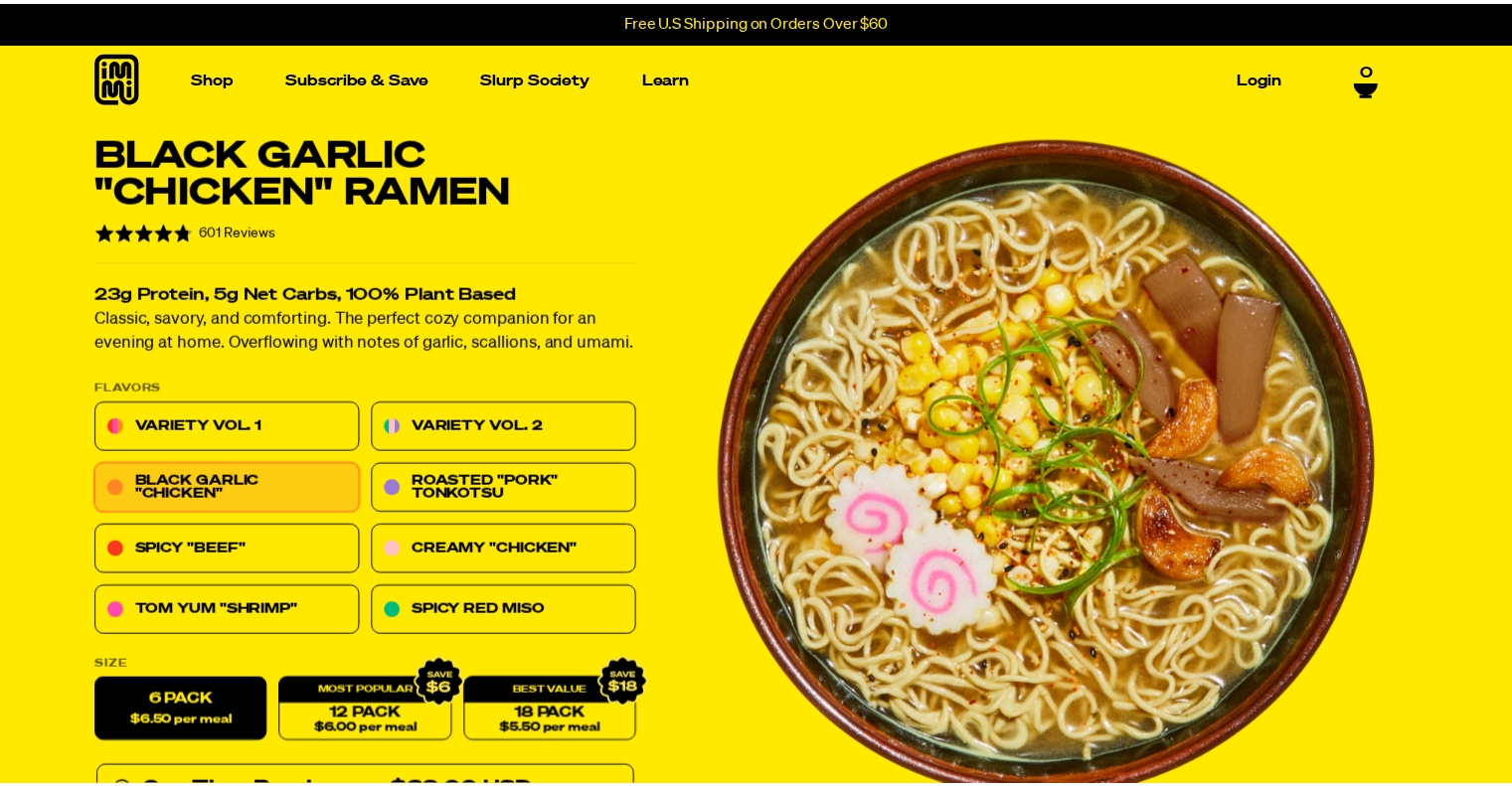 scroll, scrollTop: 0, scrollLeft: 0, axis: both 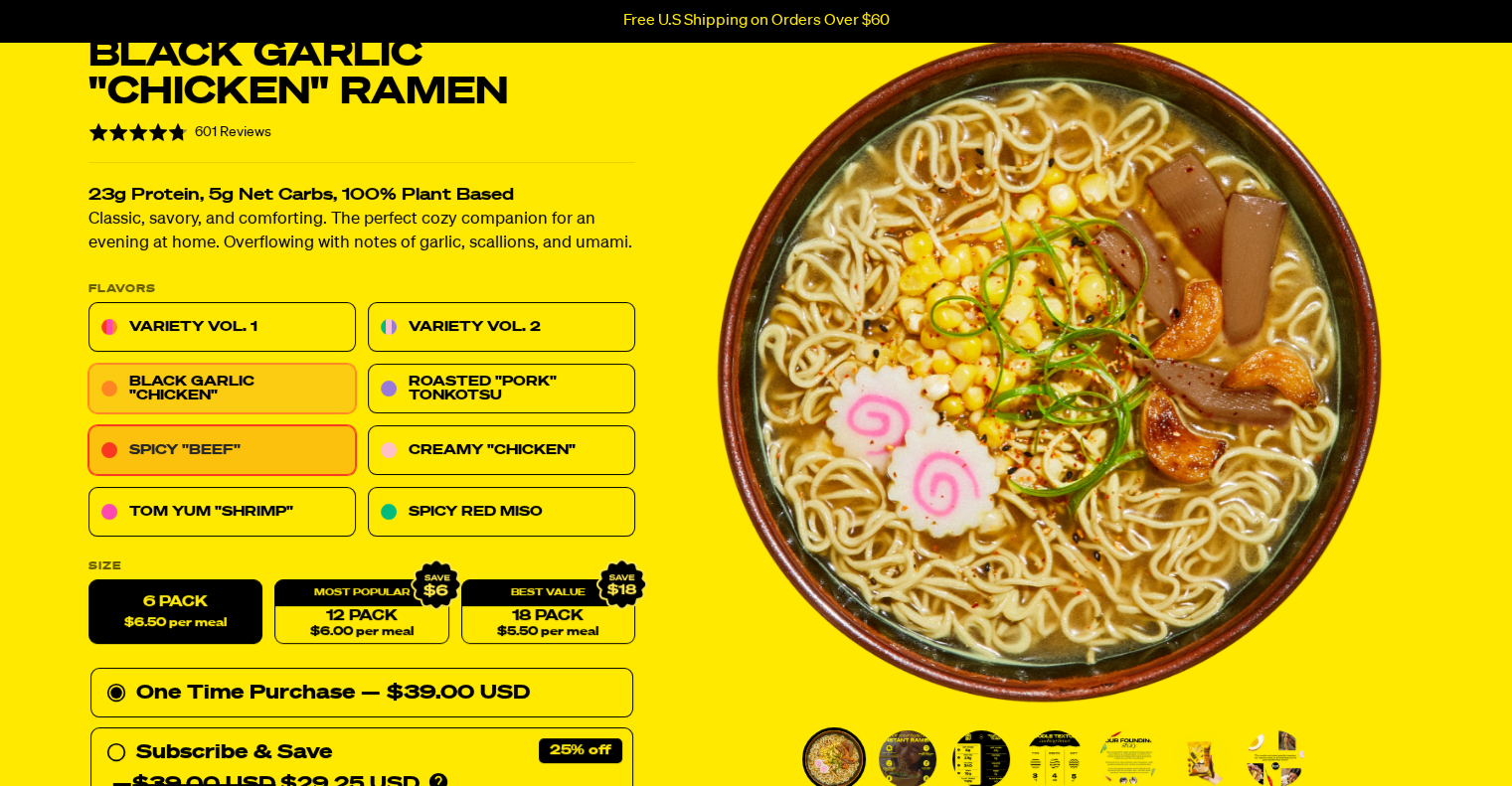 click on "Spicy "Beef"" at bounding box center (222, 451) 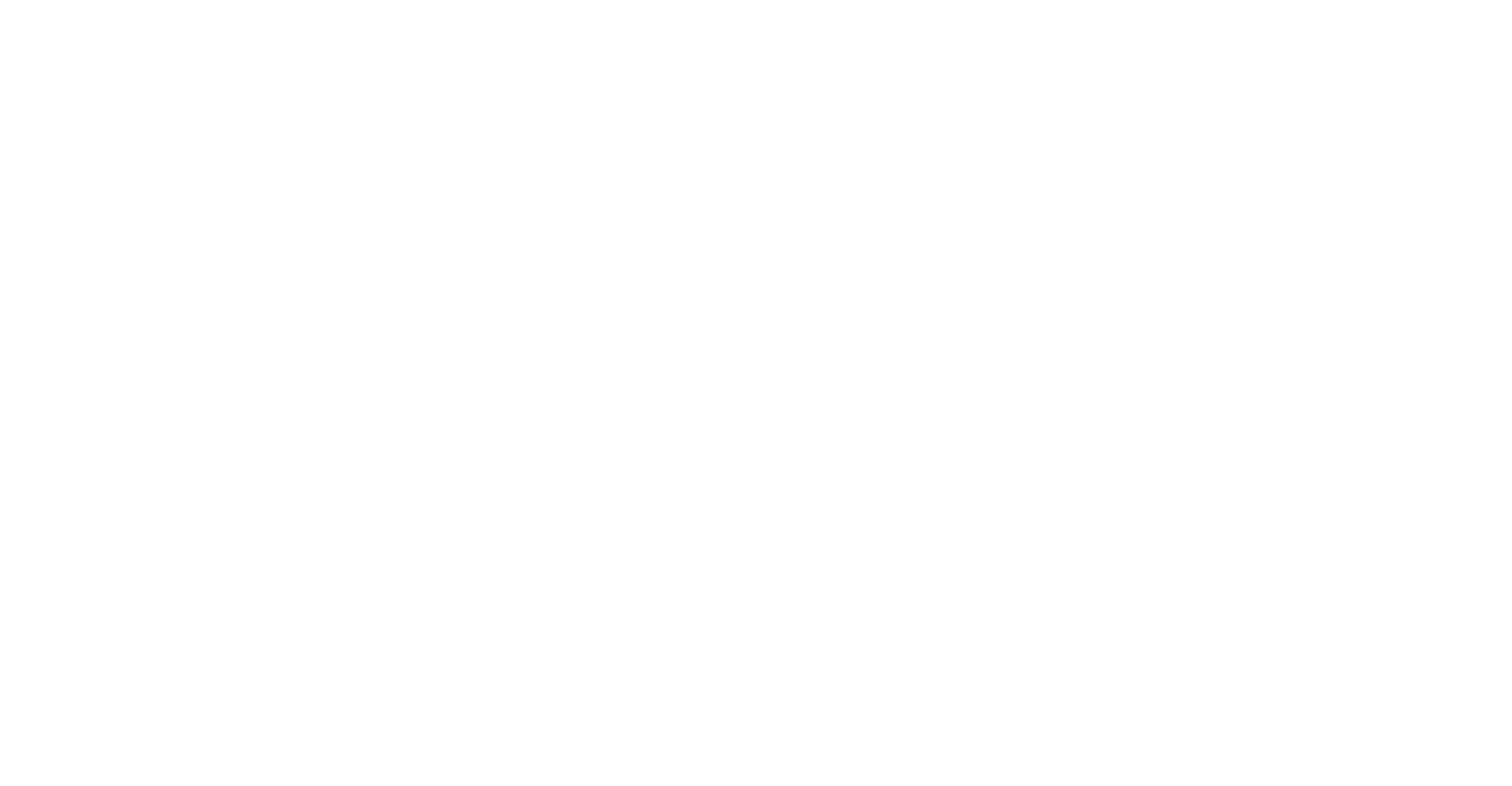 scroll, scrollTop: 0, scrollLeft: 0, axis: both 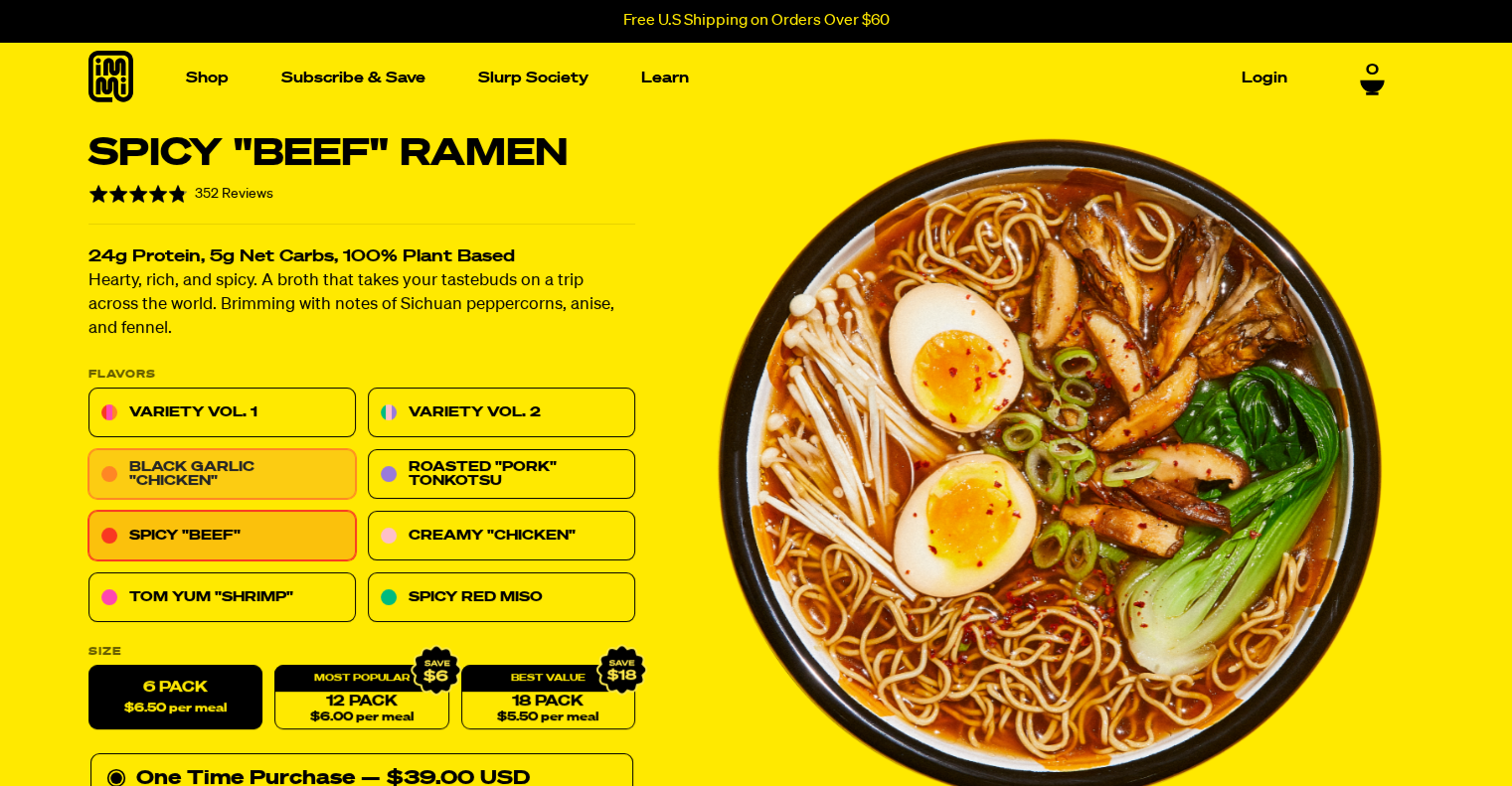 click on "Black Garlic "Chicken"" at bounding box center [222, 475] 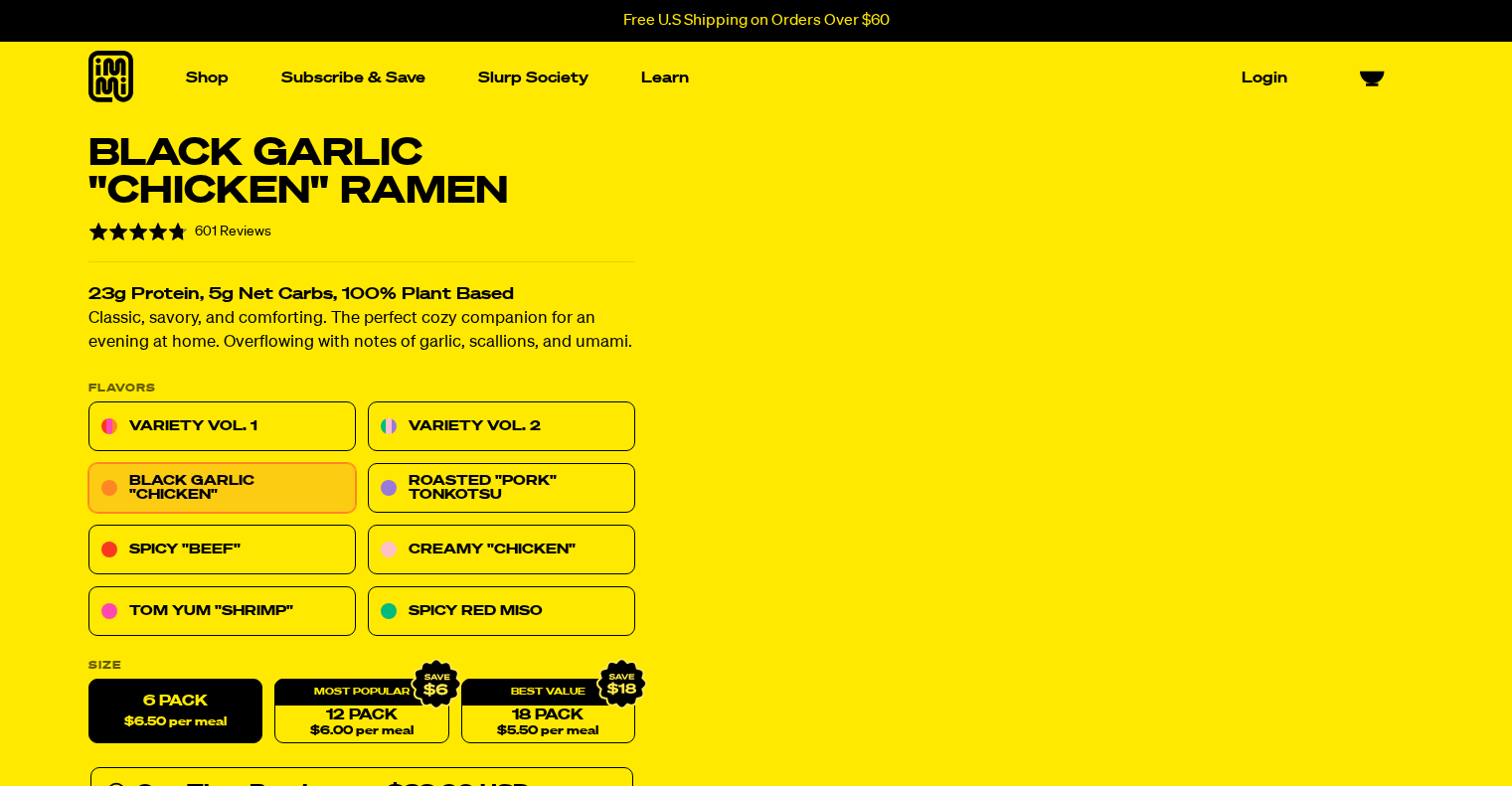 scroll, scrollTop: 0, scrollLeft: 0, axis: both 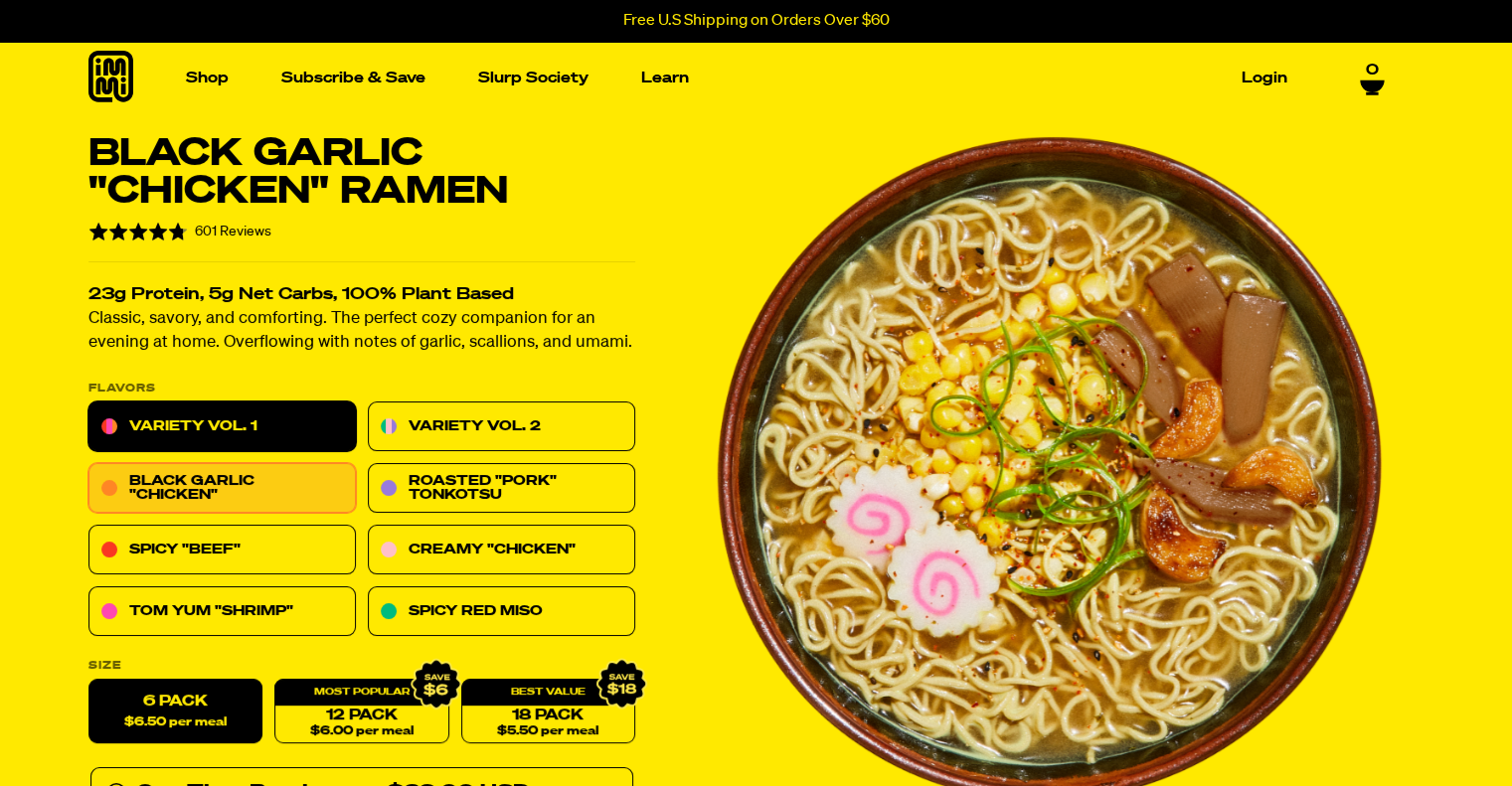 click on "Variety Vol. 1" at bounding box center (222, 427) 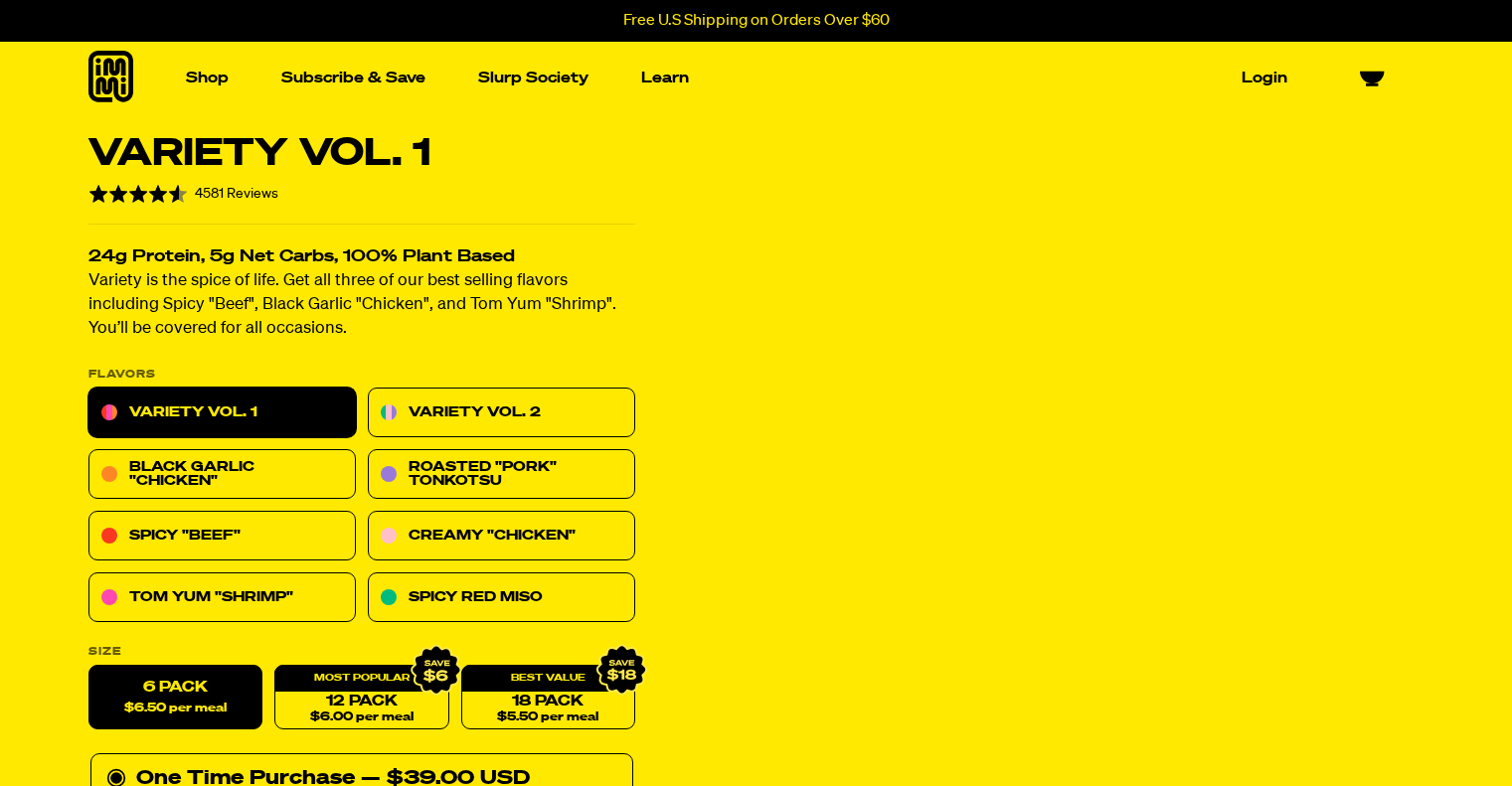 scroll, scrollTop: 0, scrollLeft: 0, axis: both 